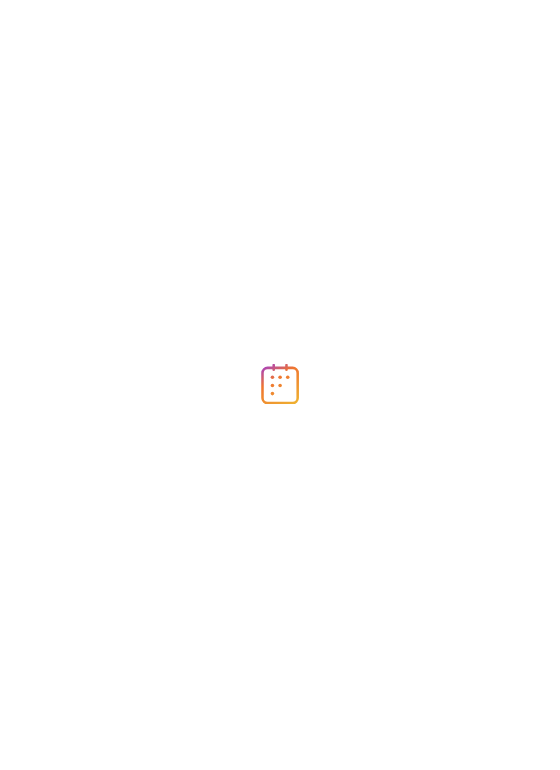 scroll, scrollTop: 0, scrollLeft: 0, axis: both 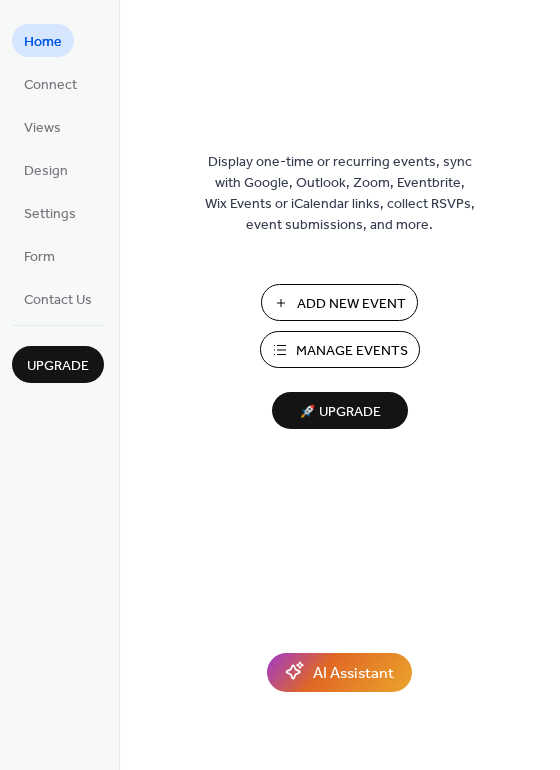 click on "Add New Event" at bounding box center (351, 304) 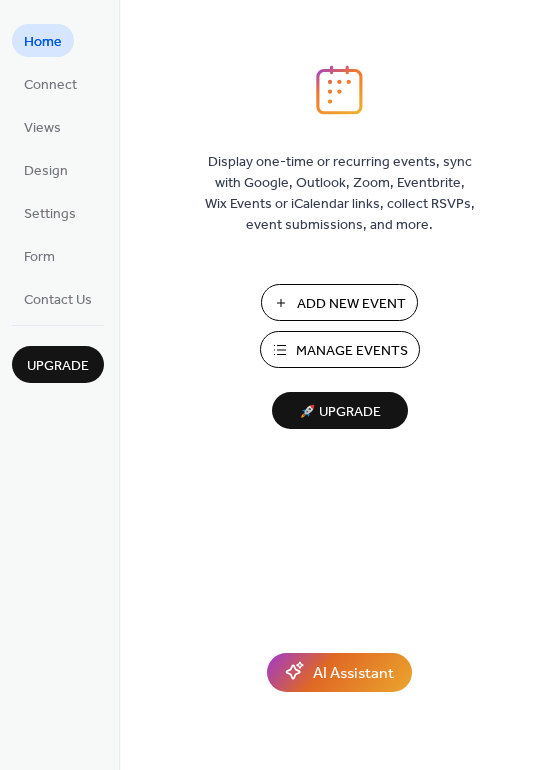 click on "Add New Event" at bounding box center (351, 304) 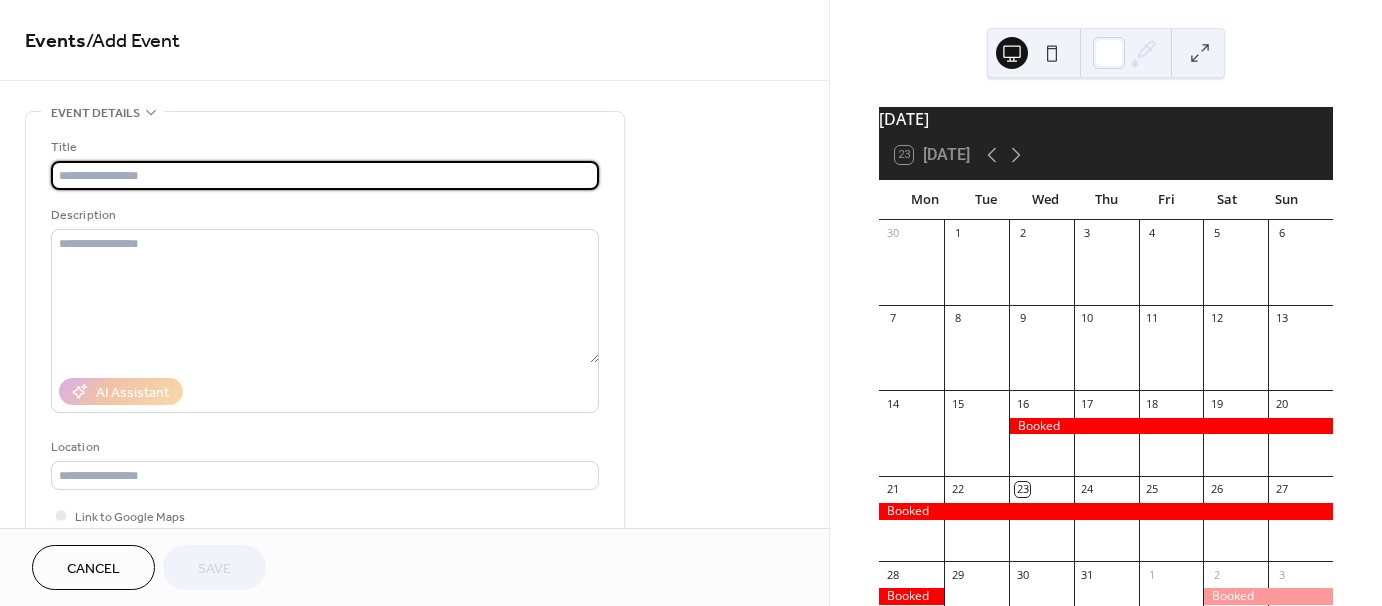 scroll, scrollTop: 0, scrollLeft: 0, axis: both 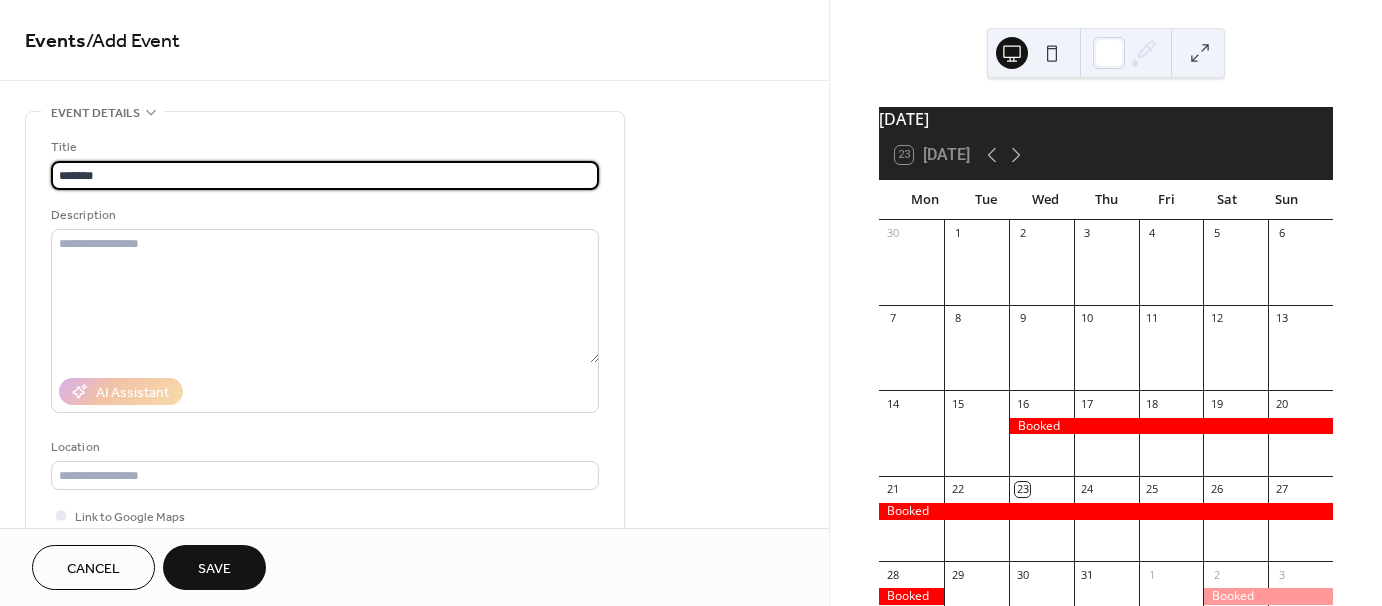 click on "*******" at bounding box center (325, 175) 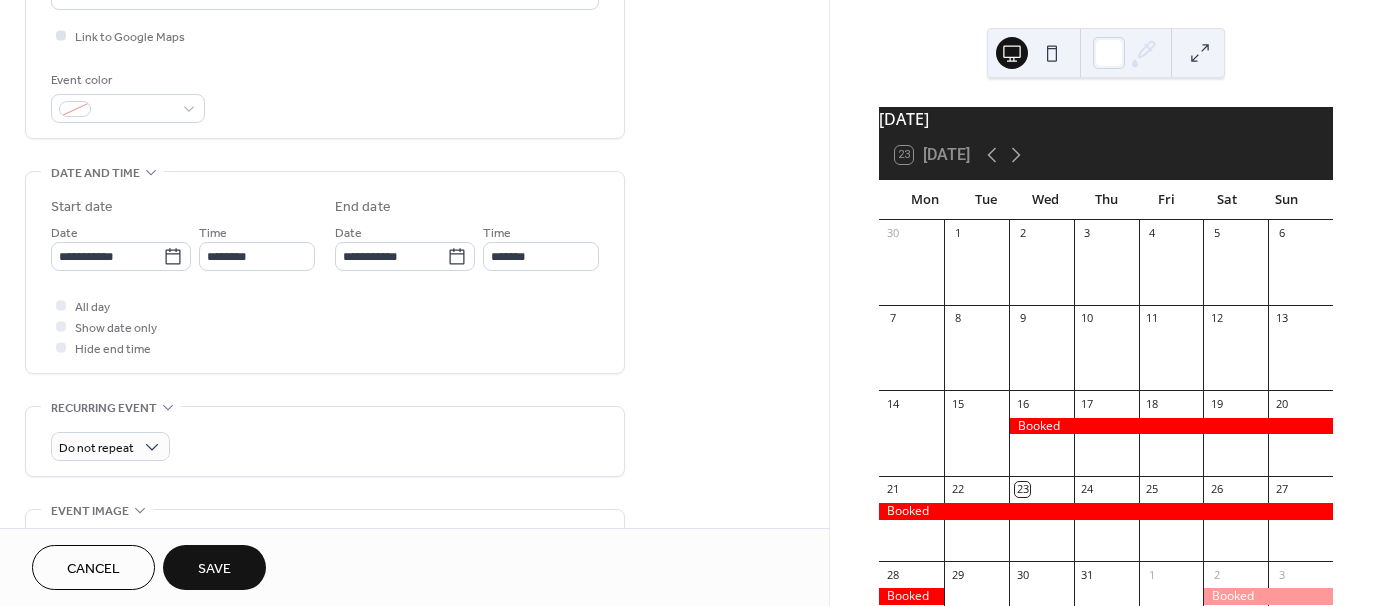 scroll, scrollTop: 500, scrollLeft: 0, axis: vertical 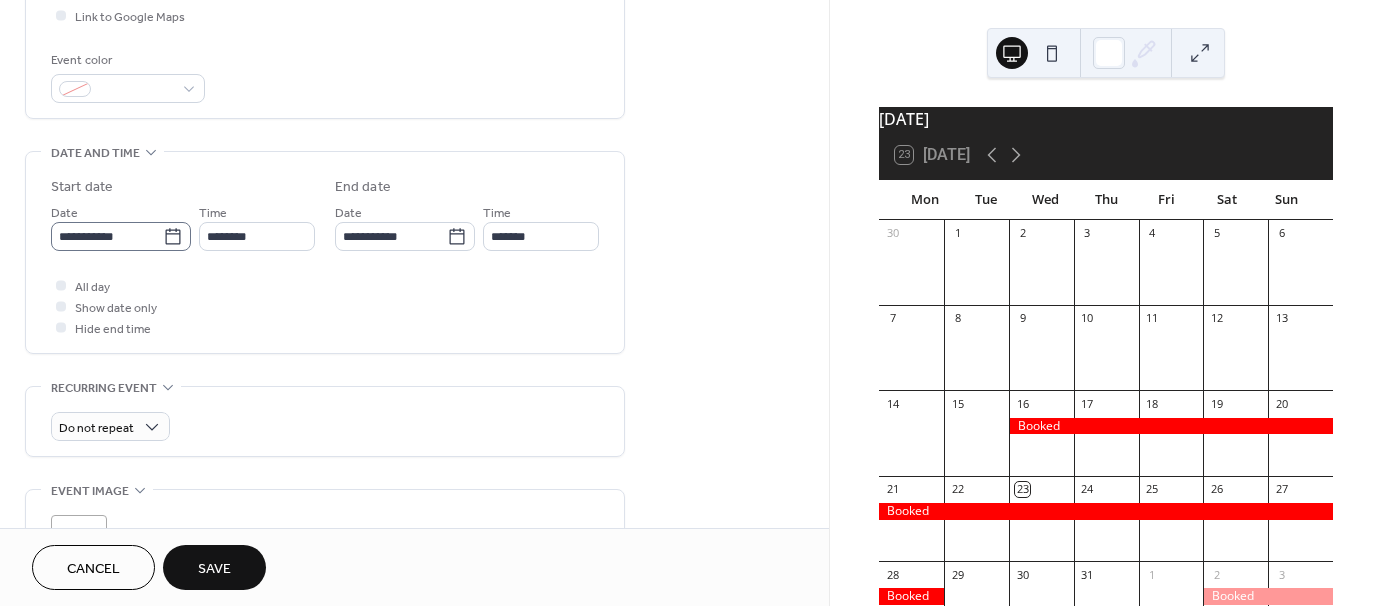 type on "******" 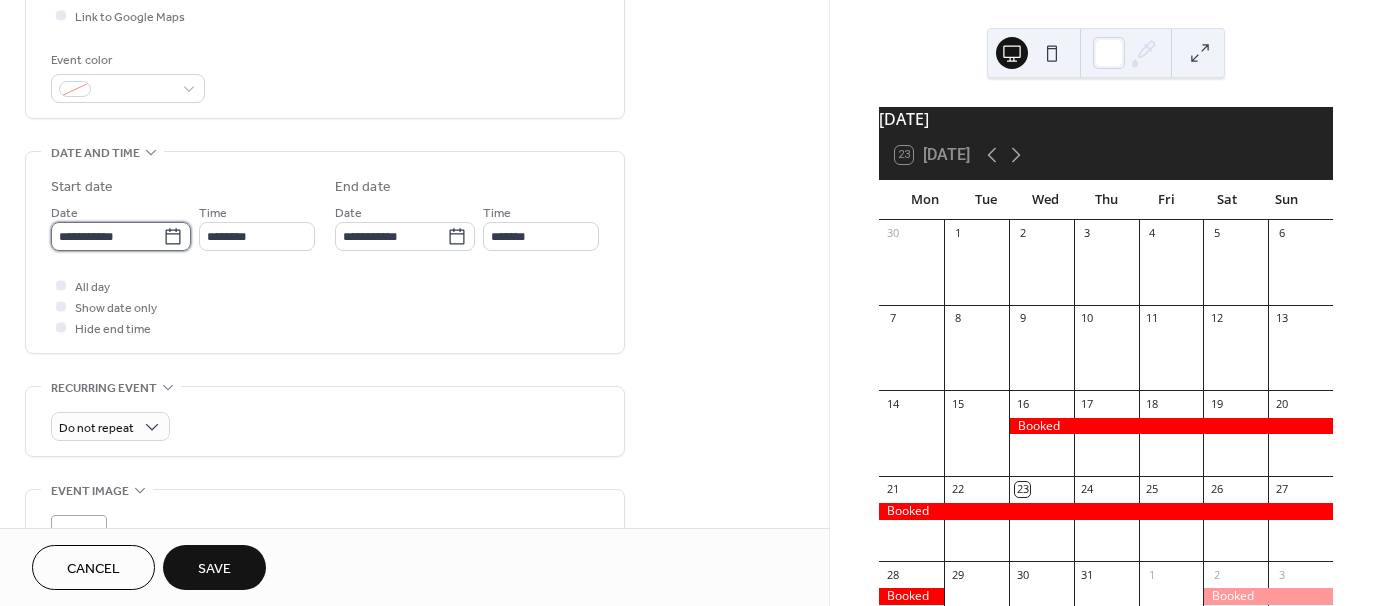 click on "**********" at bounding box center (107, 236) 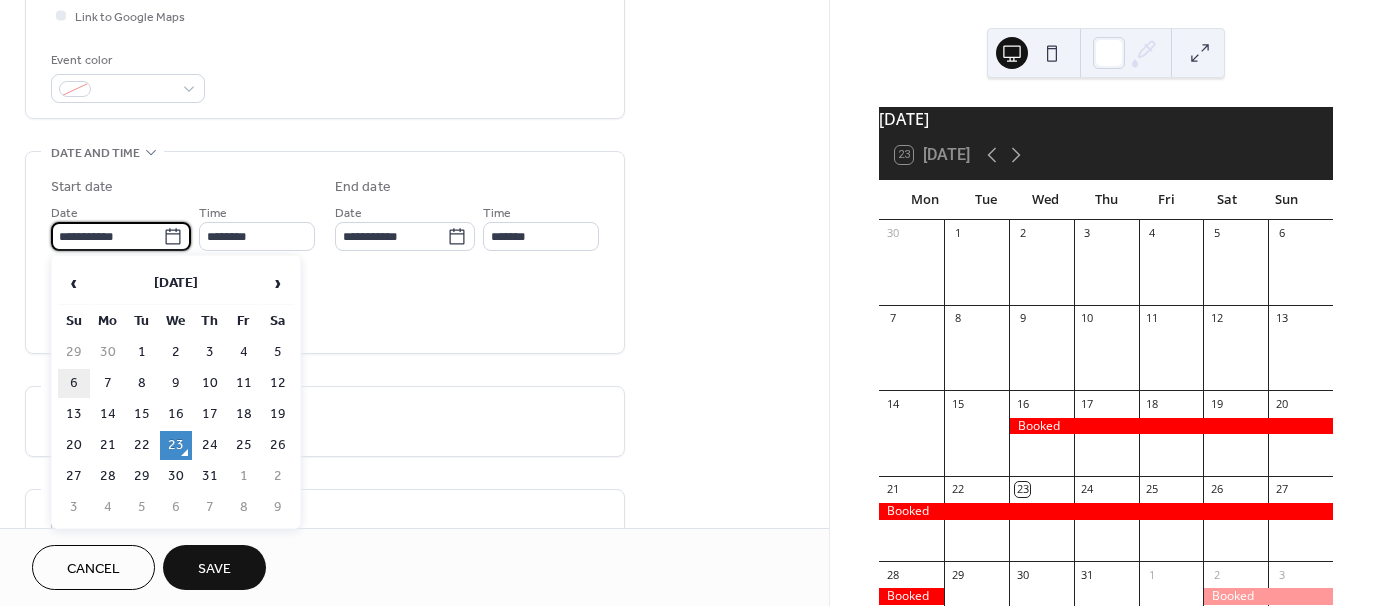 click on "6" at bounding box center [74, 383] 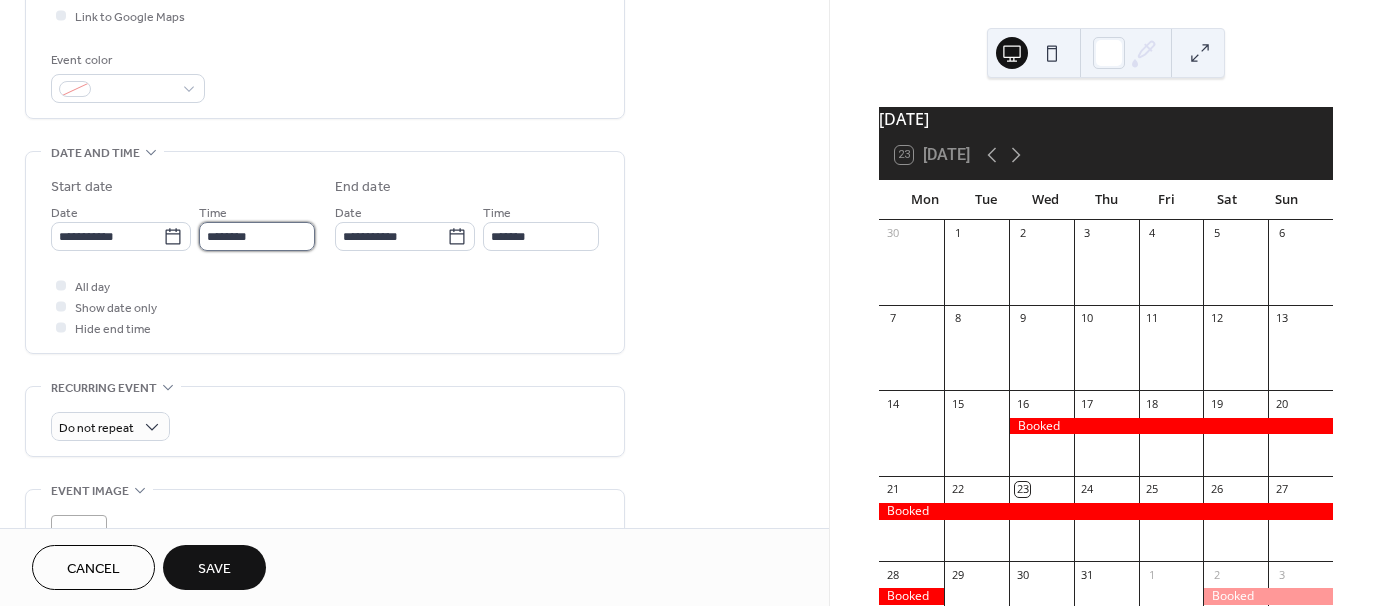 click on "********" at bounding box center [257, 236] 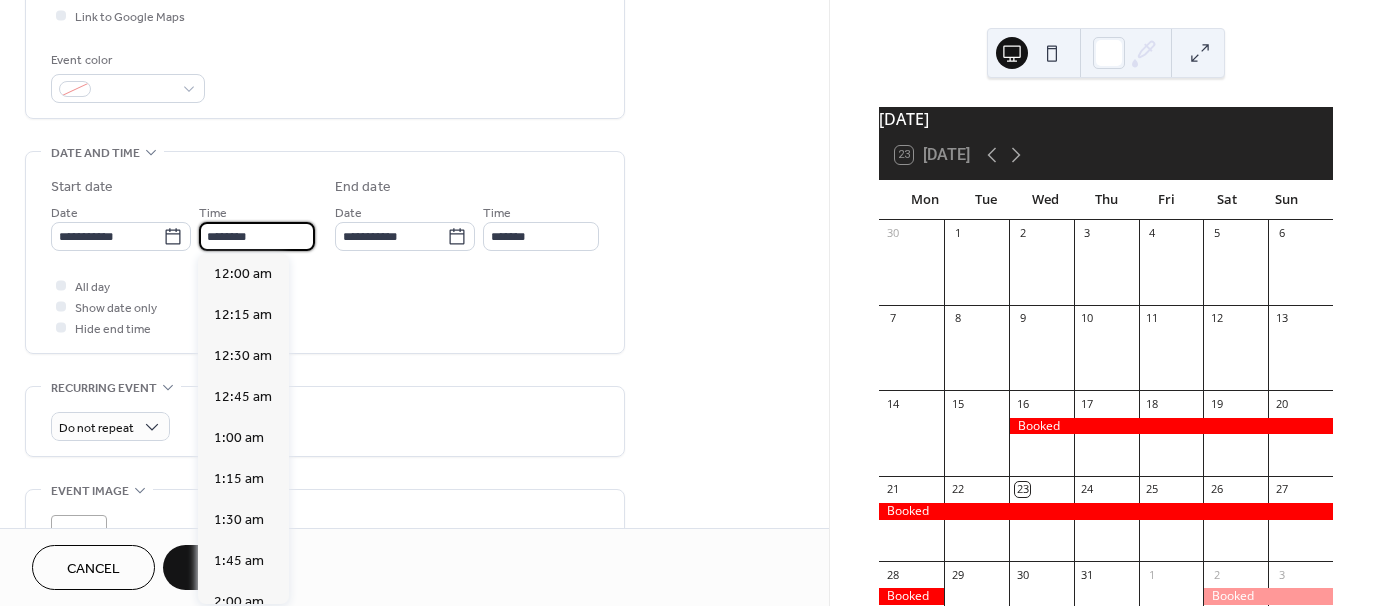 scroll, scrollTop: 1968, scrollLeft: 0, axis: vertical 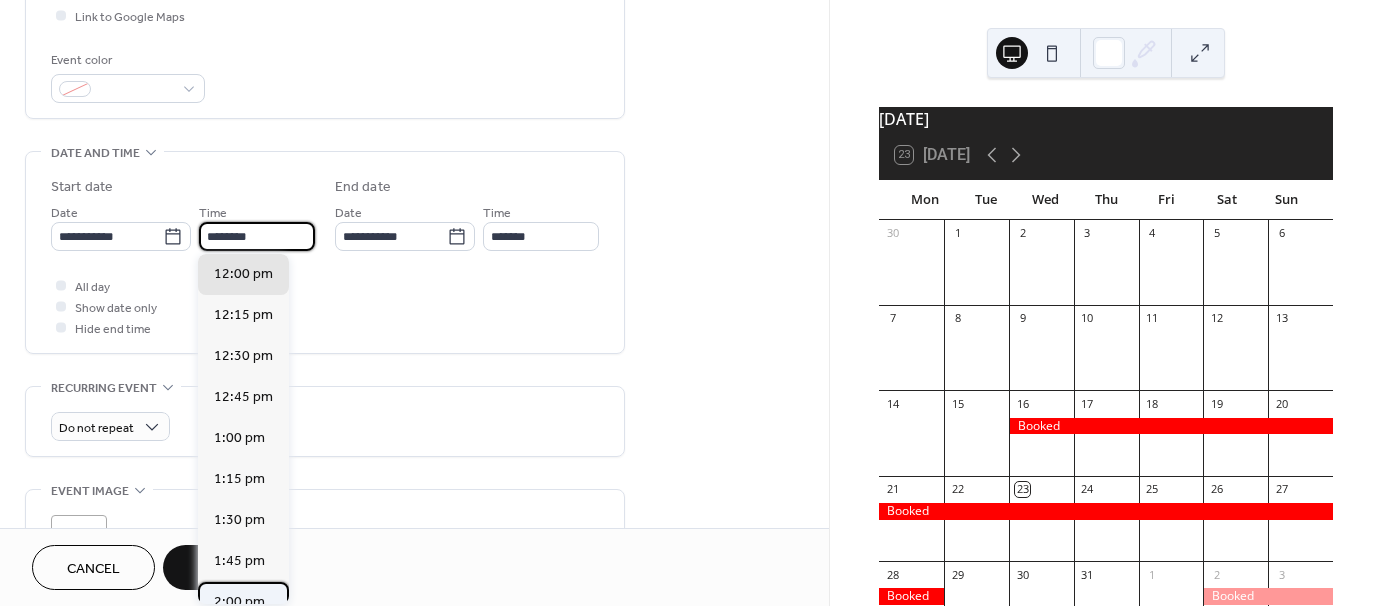click on "2:00 pm" at bounding box center [239, 602] 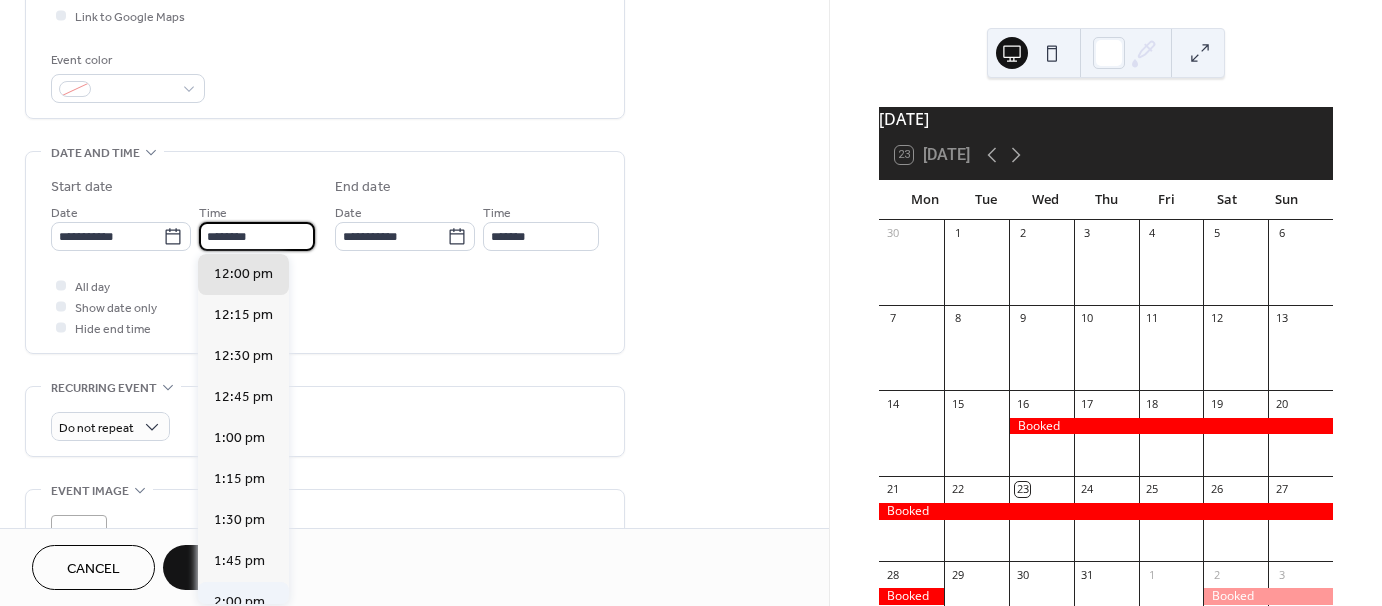 type on "*******" 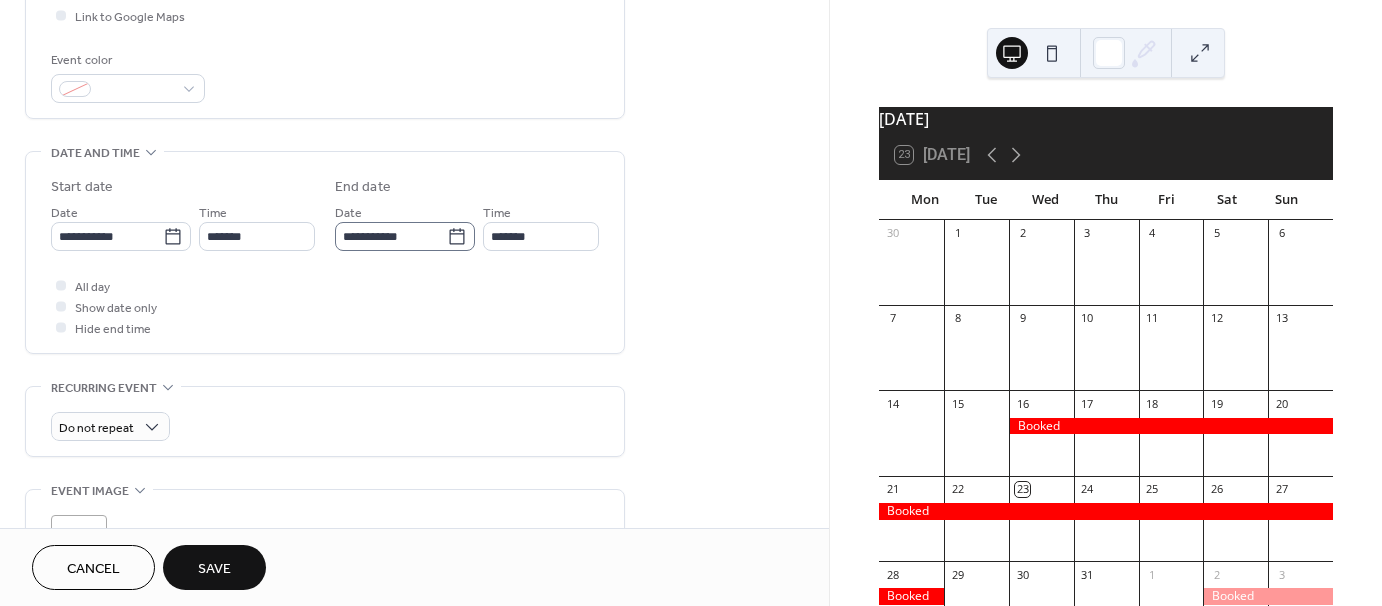 click 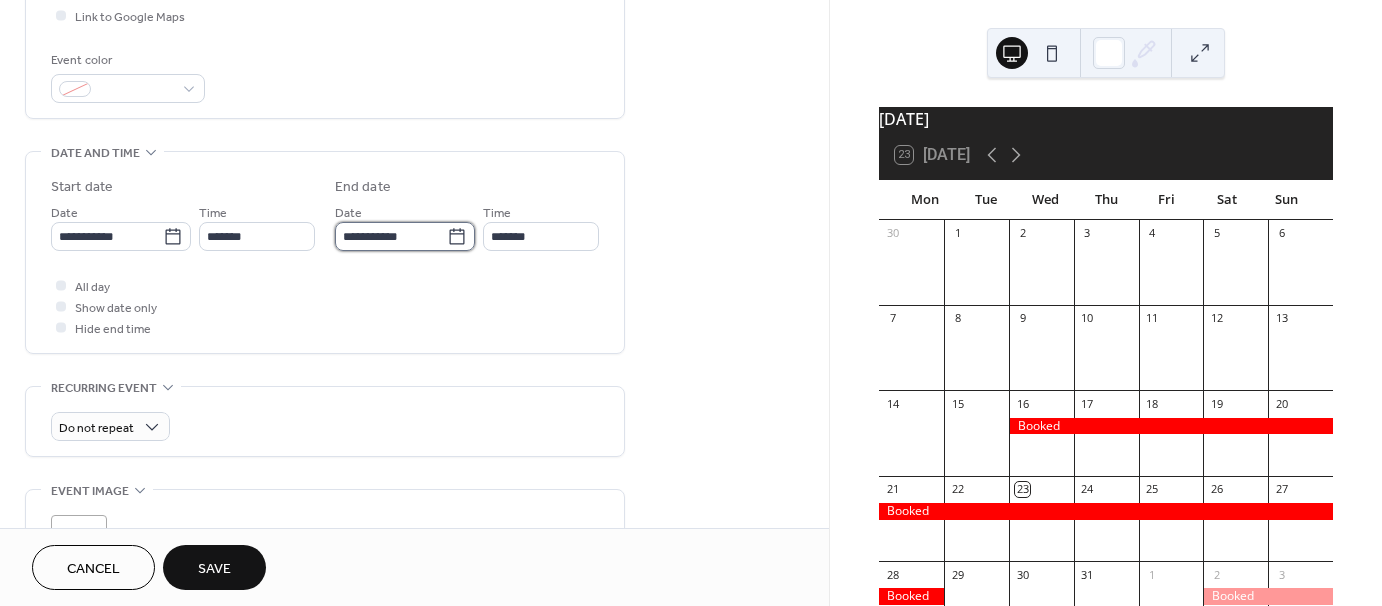 click on "**********" at bounding box center [391, 236] 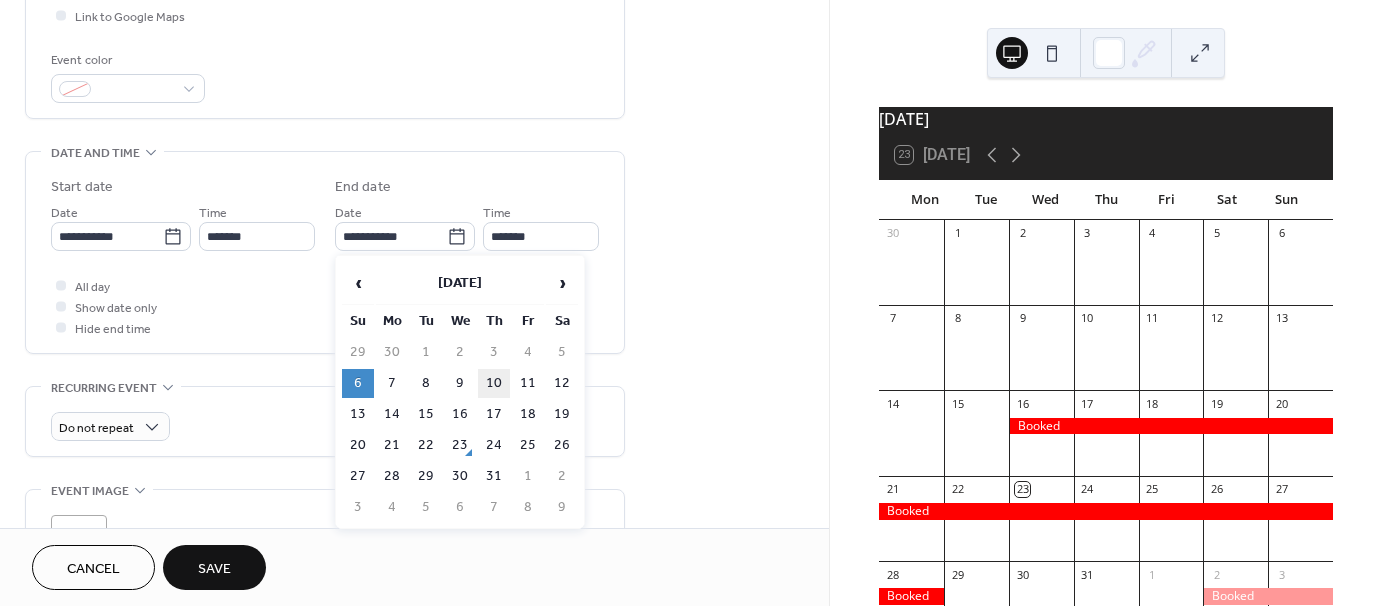 click on "10" at bounding box center (494, 383) 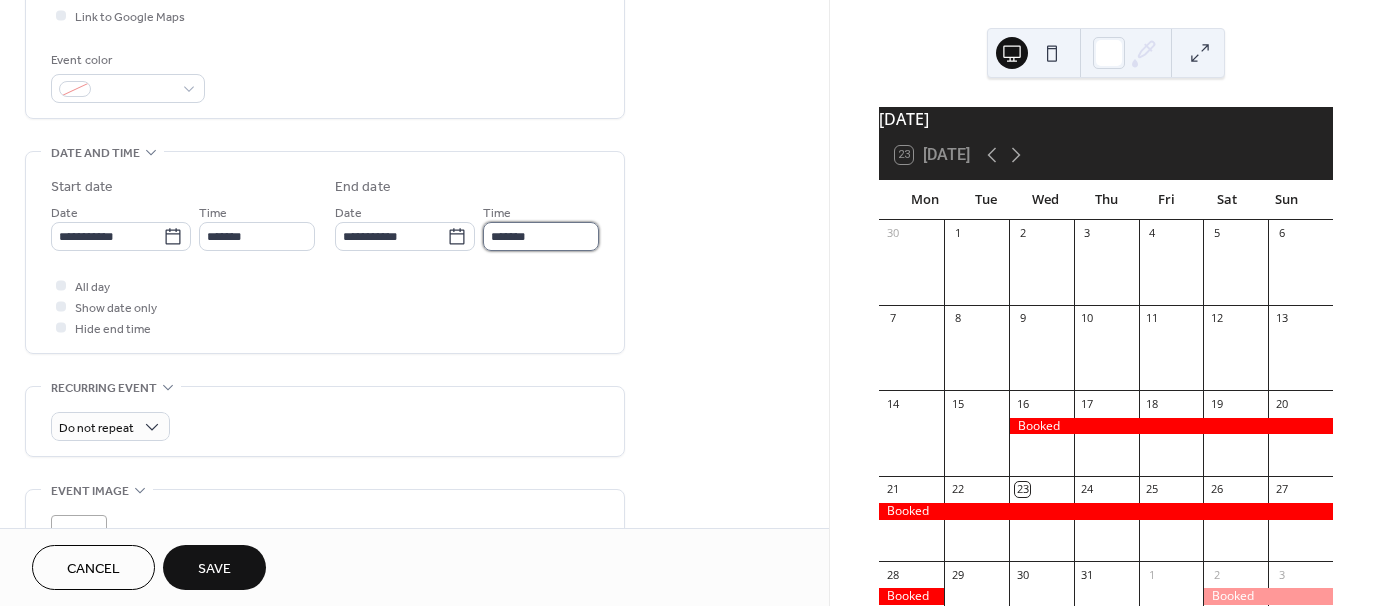 click on "*******" at bounding box center [541, 236] 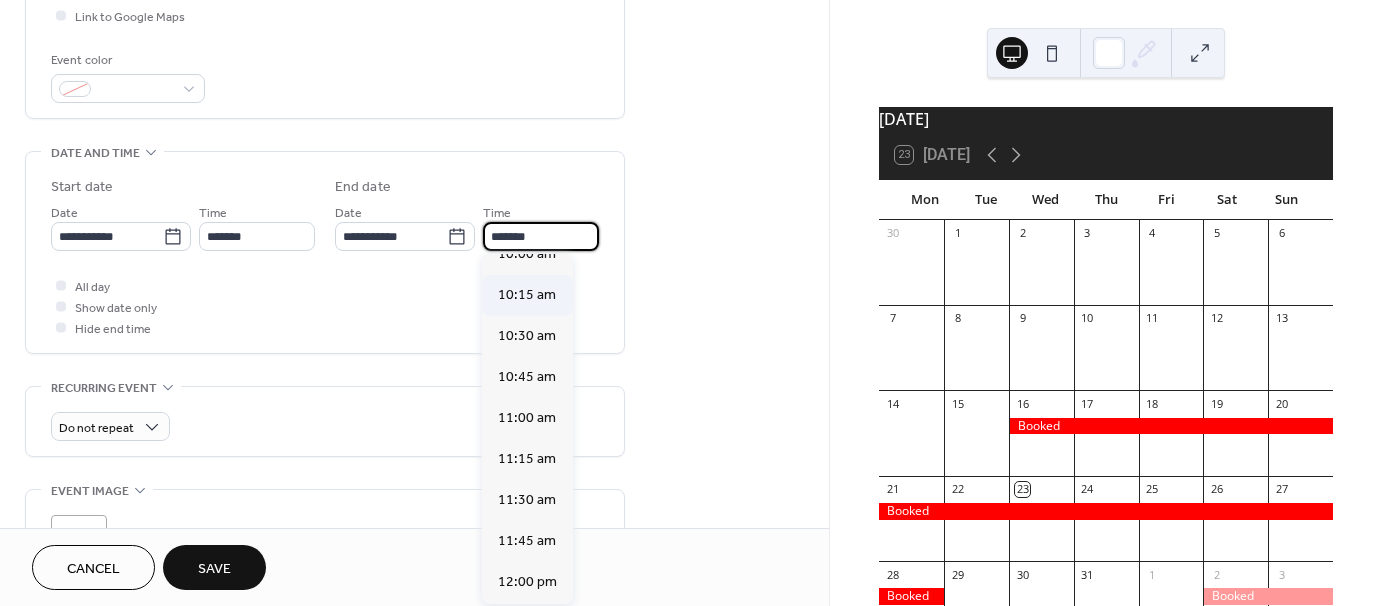 scroll, scrollTop: 1560, scrollLeft: 0, axis: vertical 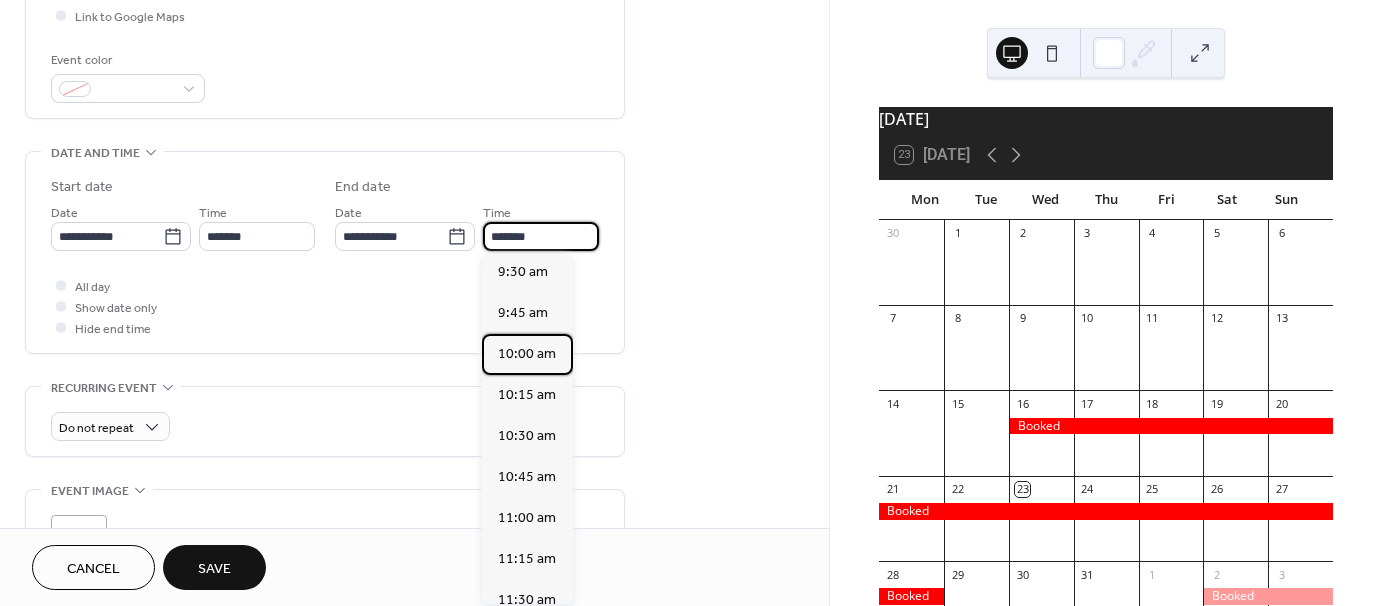 click on "10:00 am" at bounding box center (527, 354) 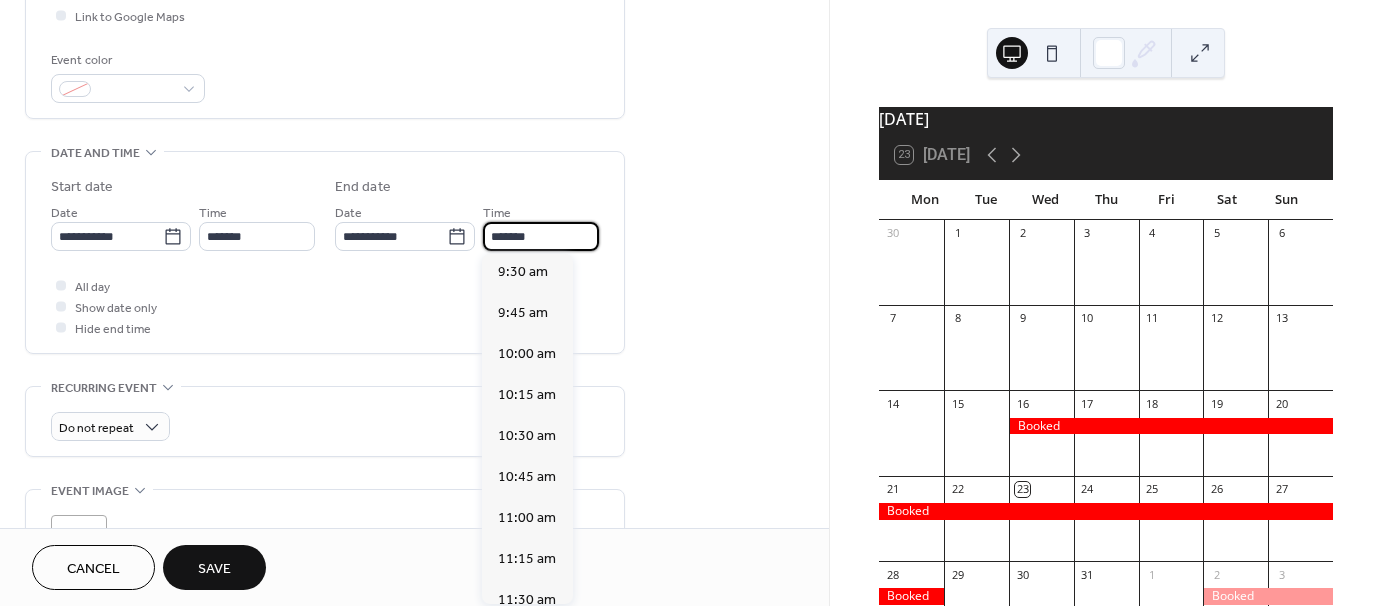 type on "********" 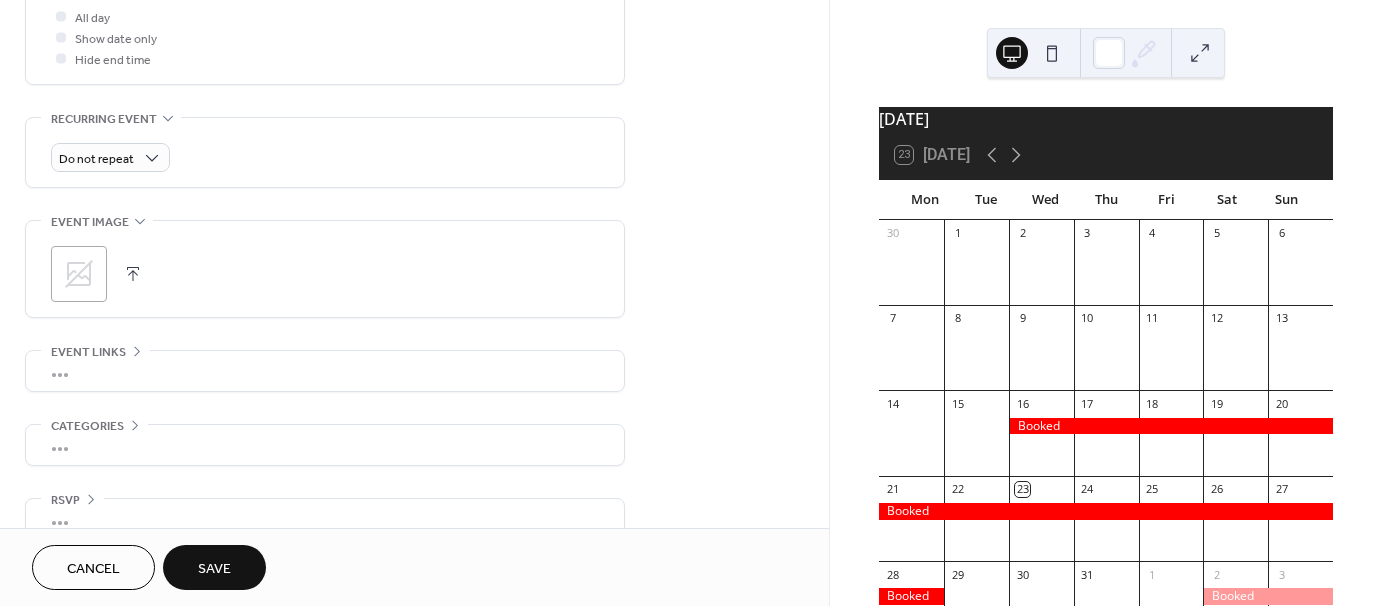 scroll, scrollTop: 798, scrollLeft: 0, axis: vertical 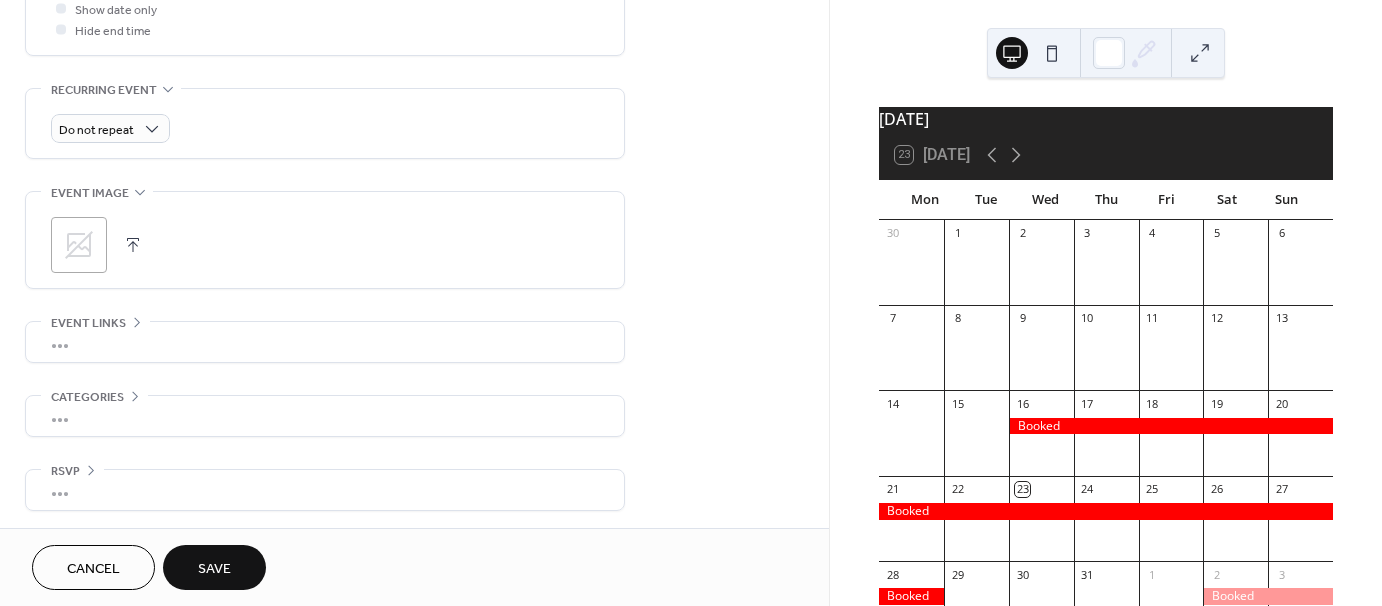 click on "Save" at bounding box center (214, 569) 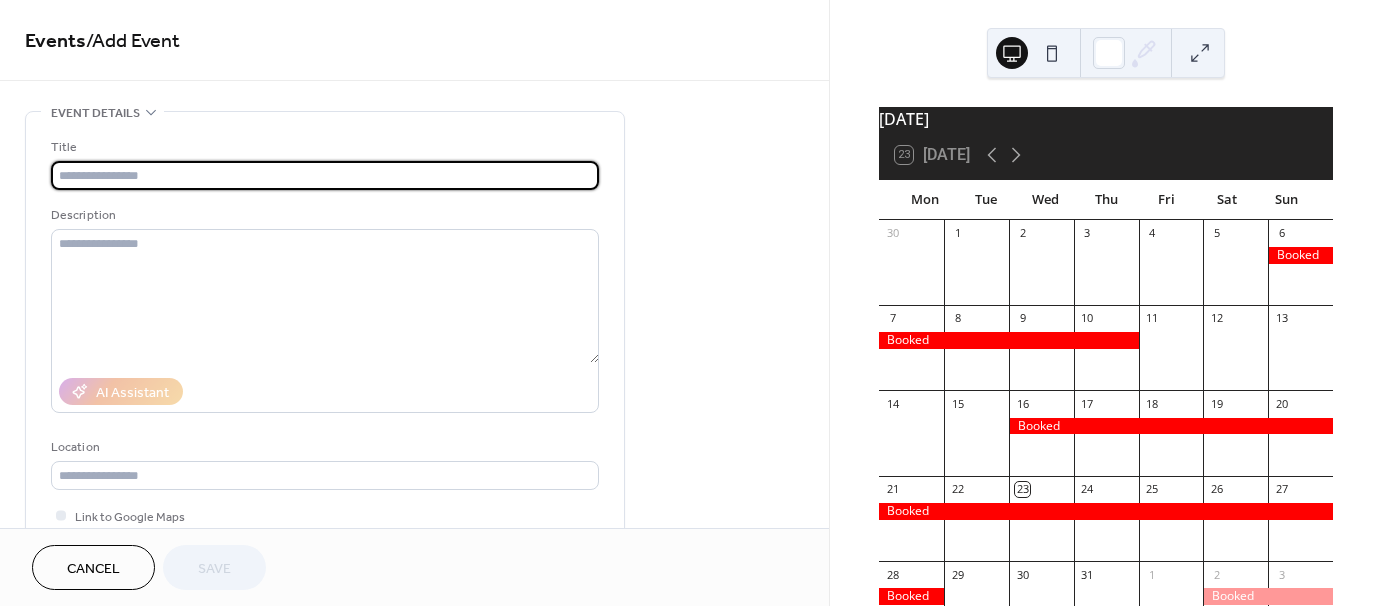 scroll, scrollTop: 0, scrollLeft: 0, axis: both 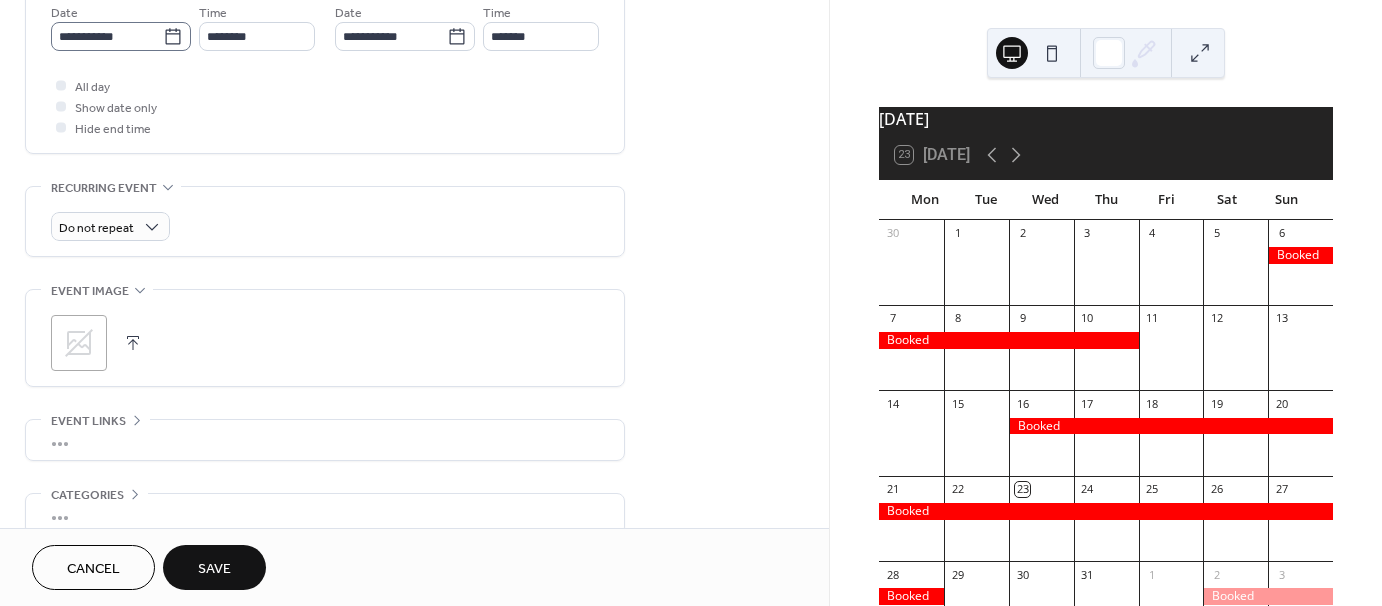 type on "******" 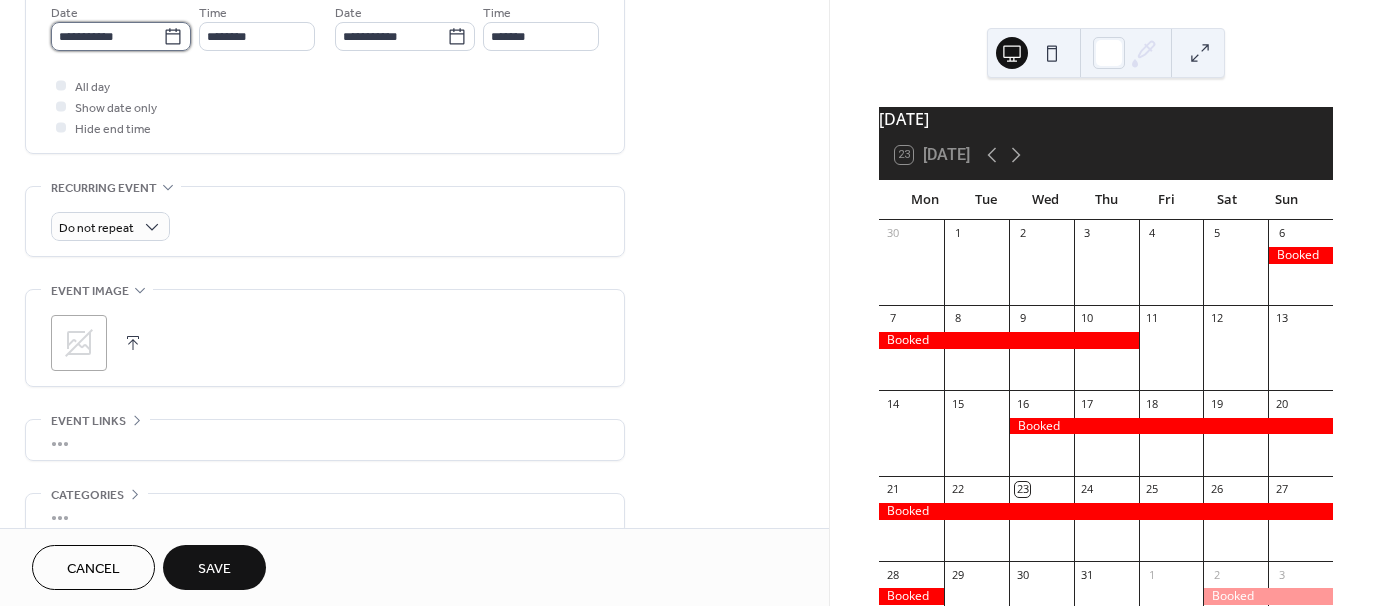 click on "**********" at bounding box center (107, 36) 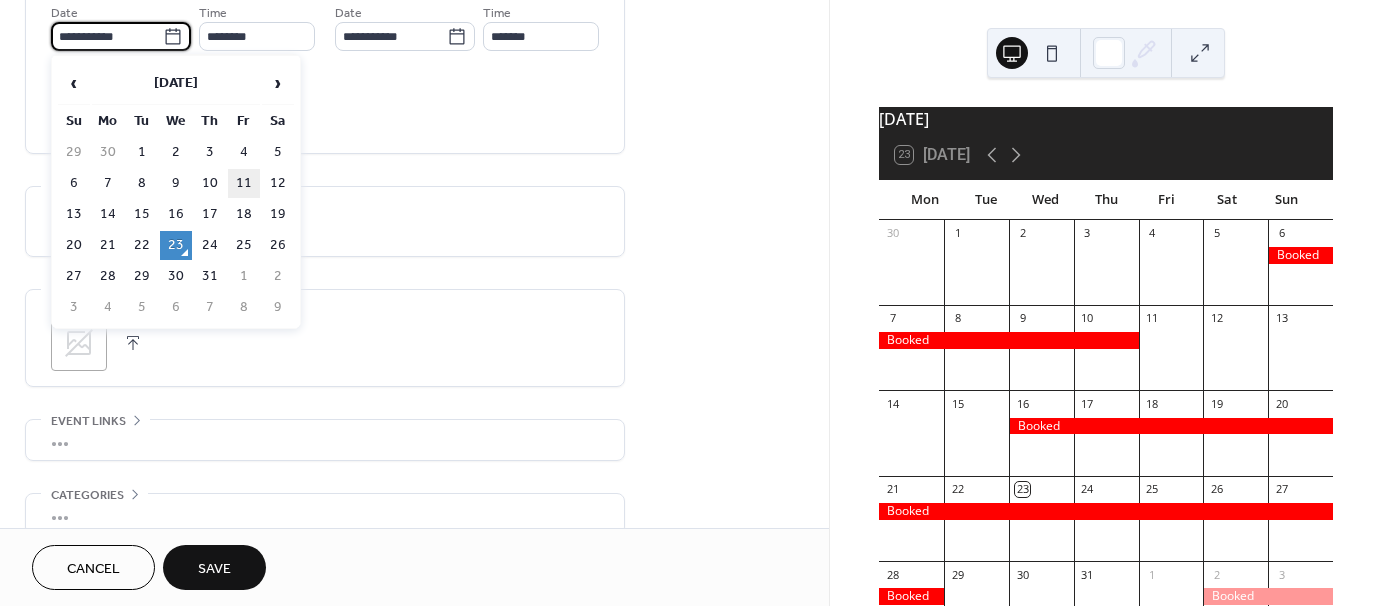 click on "11" at bounding box center (244, 183) 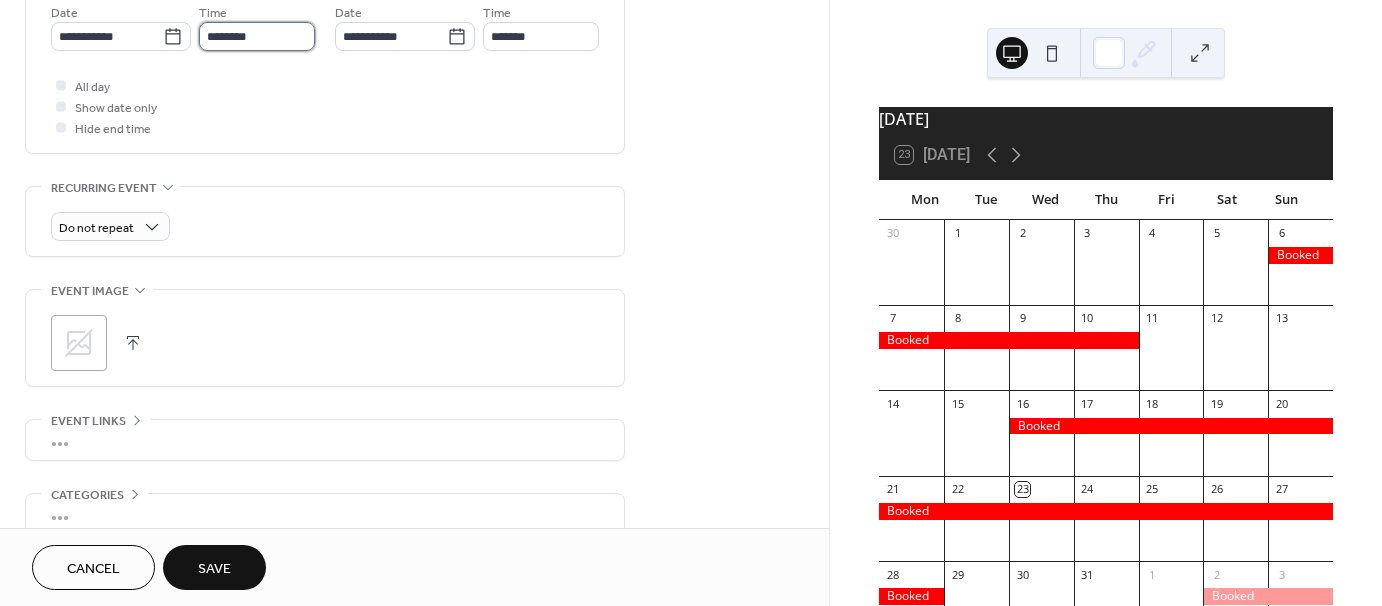 click on "********" at bounding box center (257, 36) 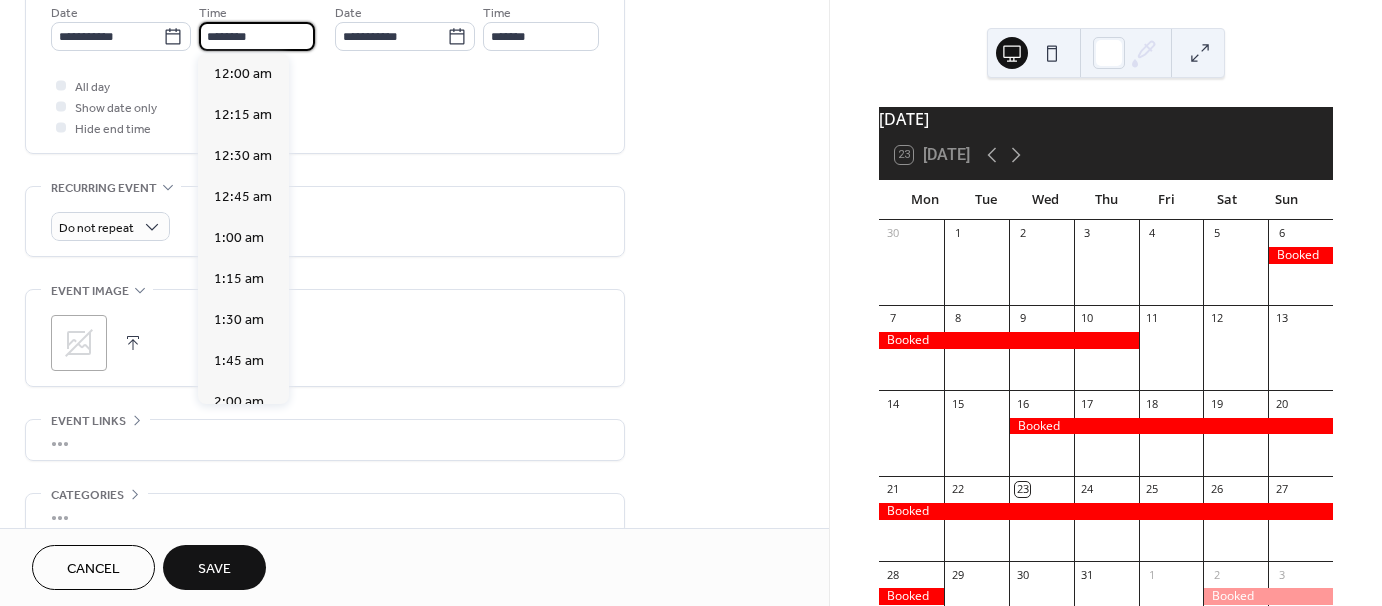 scroll, scrollTop: 1968, scrollLeft: 0, axis: vertical 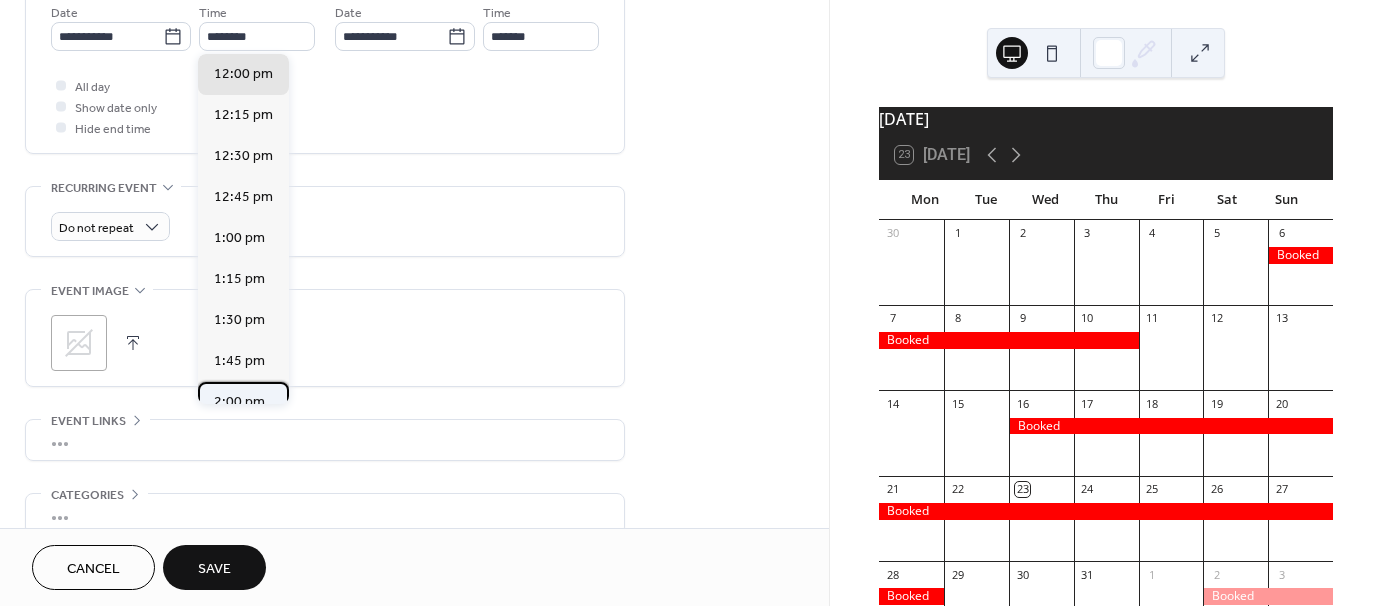 click on "2:00 pm" at bounding box center (239, 402) 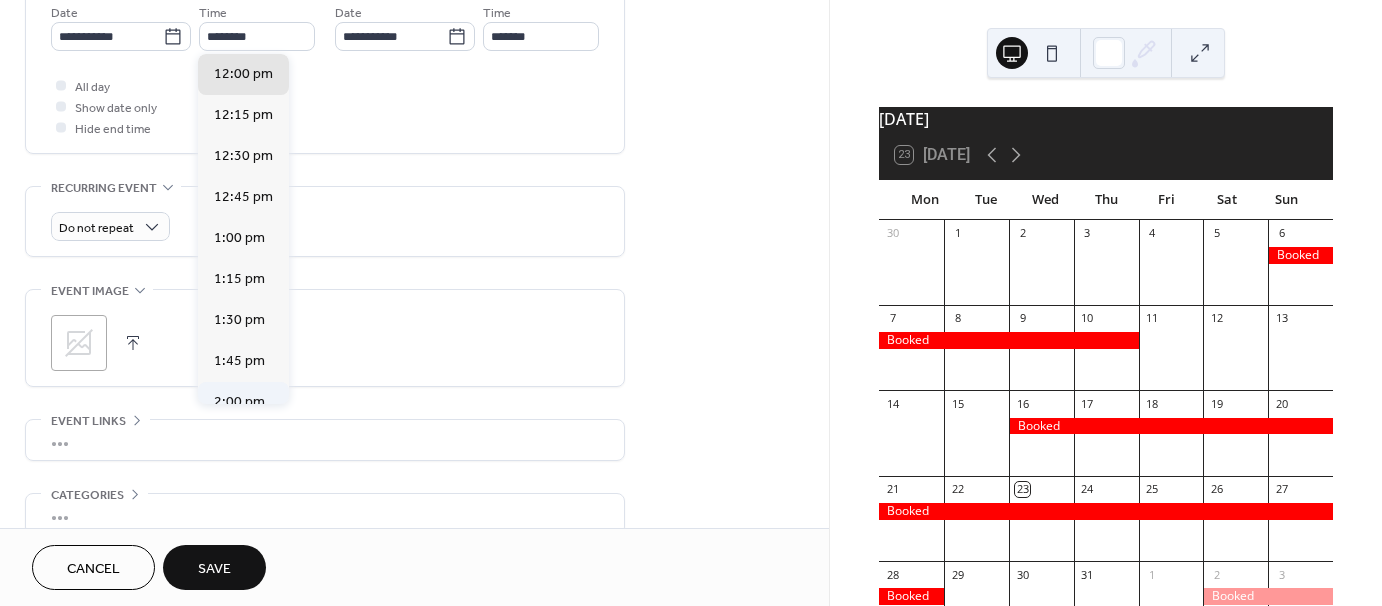 type on "*******" 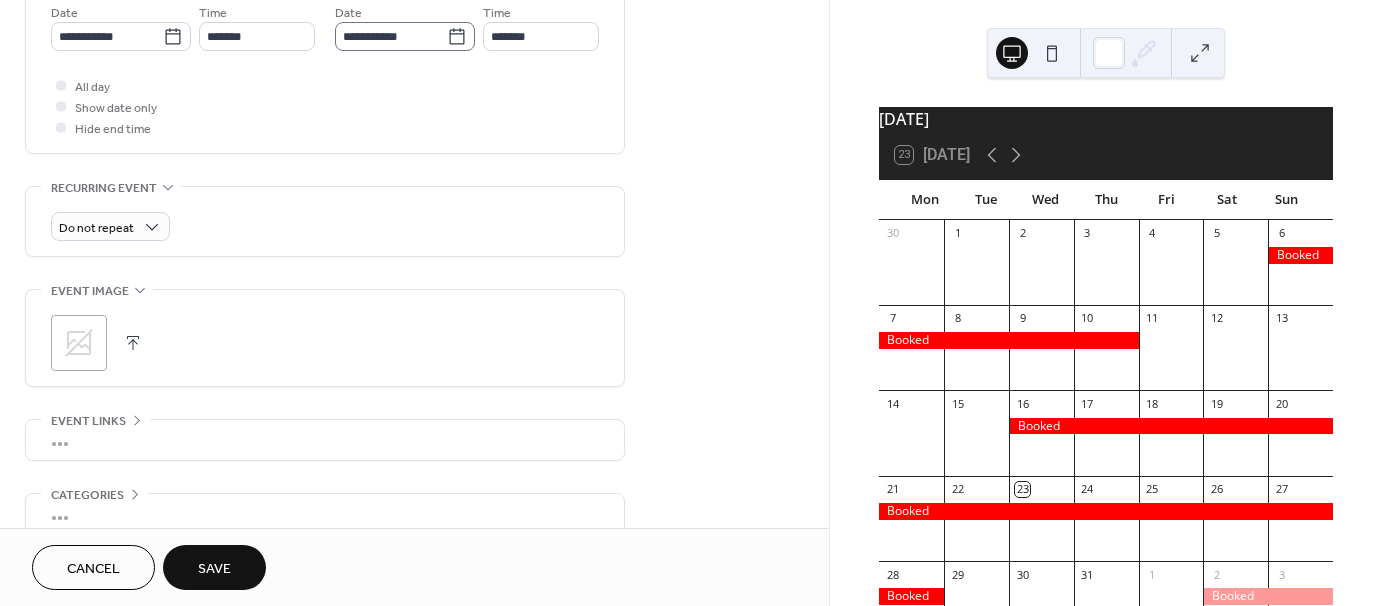 click 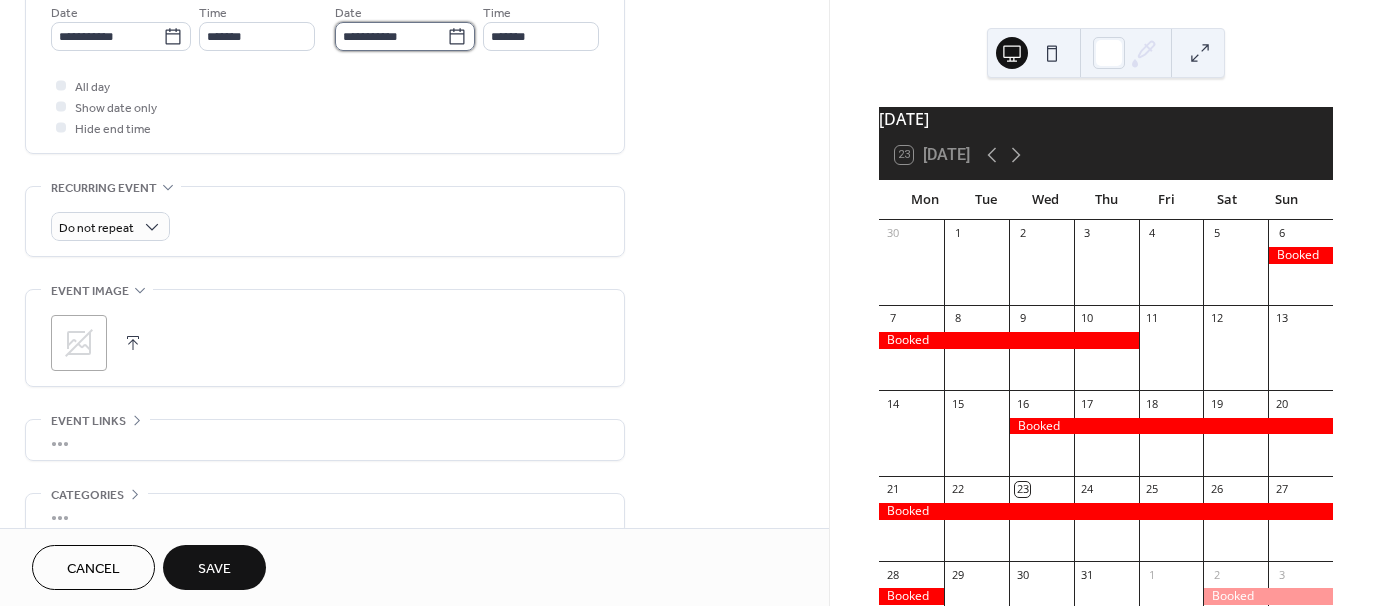 click on "**********" at bounding box center (391, 36) 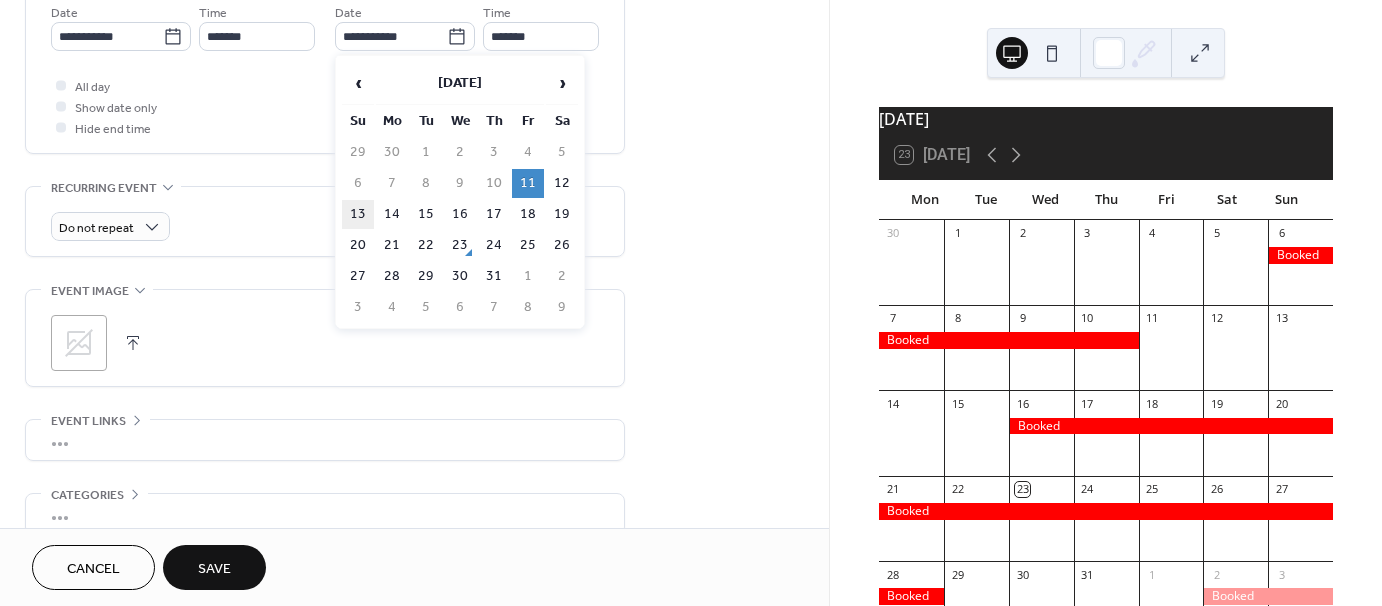 click on "13" at bounding box center [358, 214] 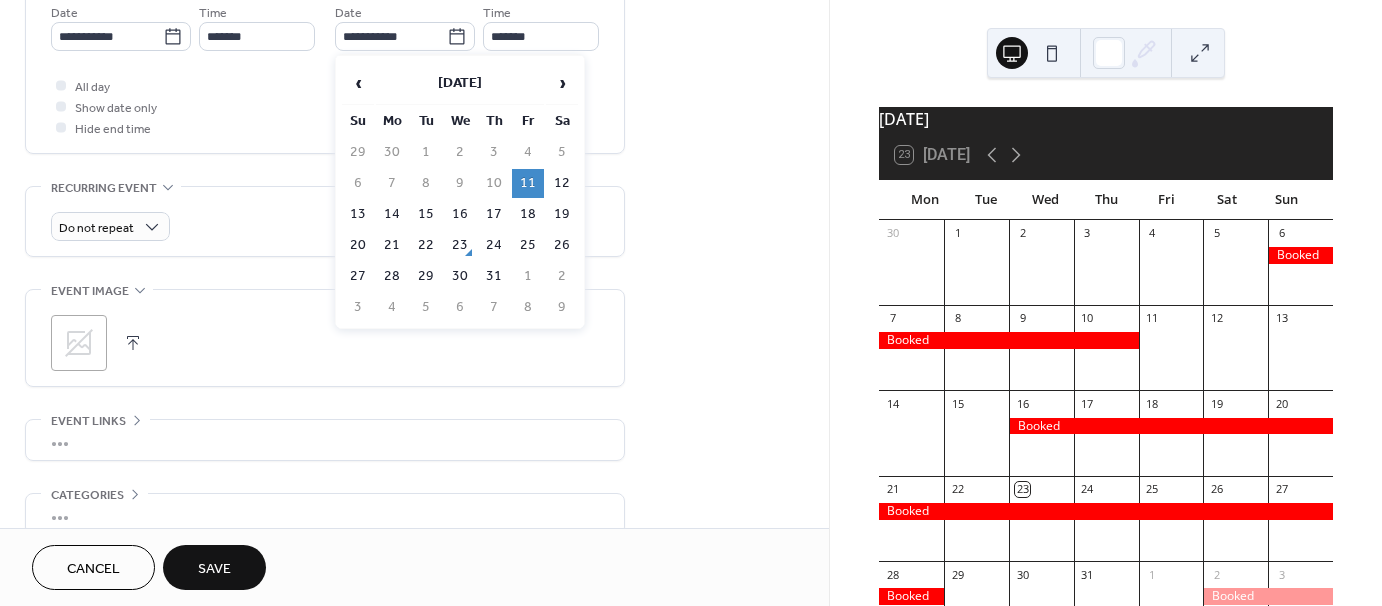 type on "**********" 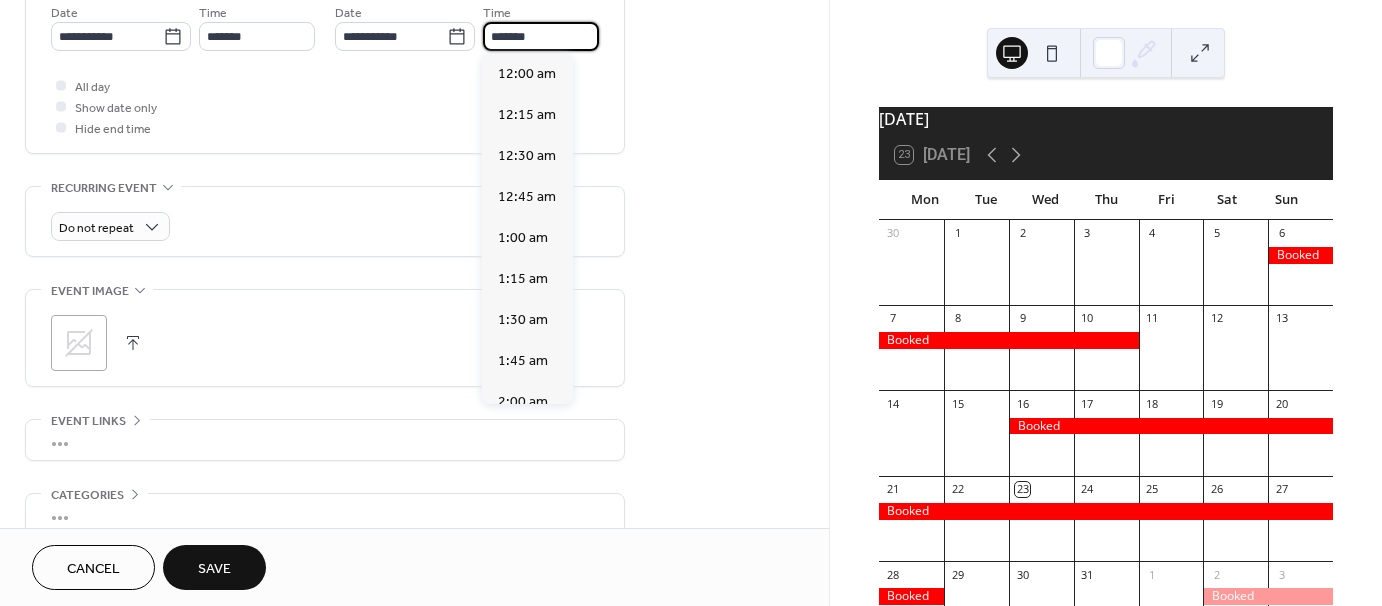 click on "*******" at bounding box center [541, 36] 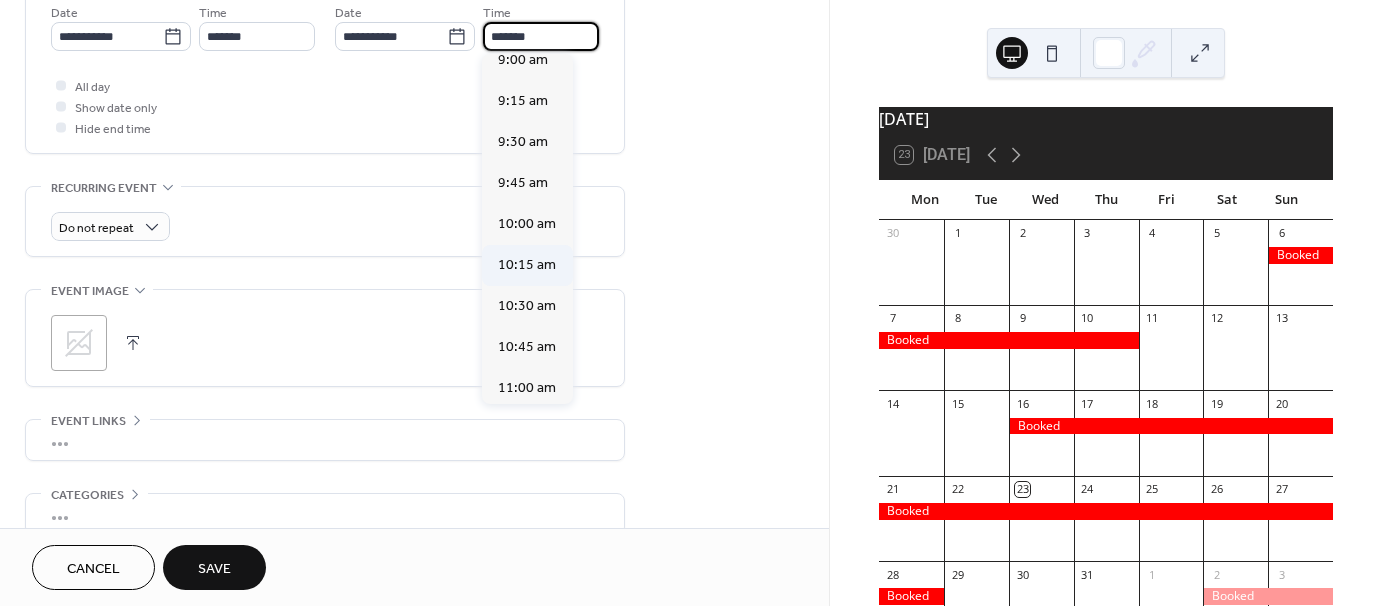 scroll, scrollTop: 1460, scrollLeft: 0, axis: vertical 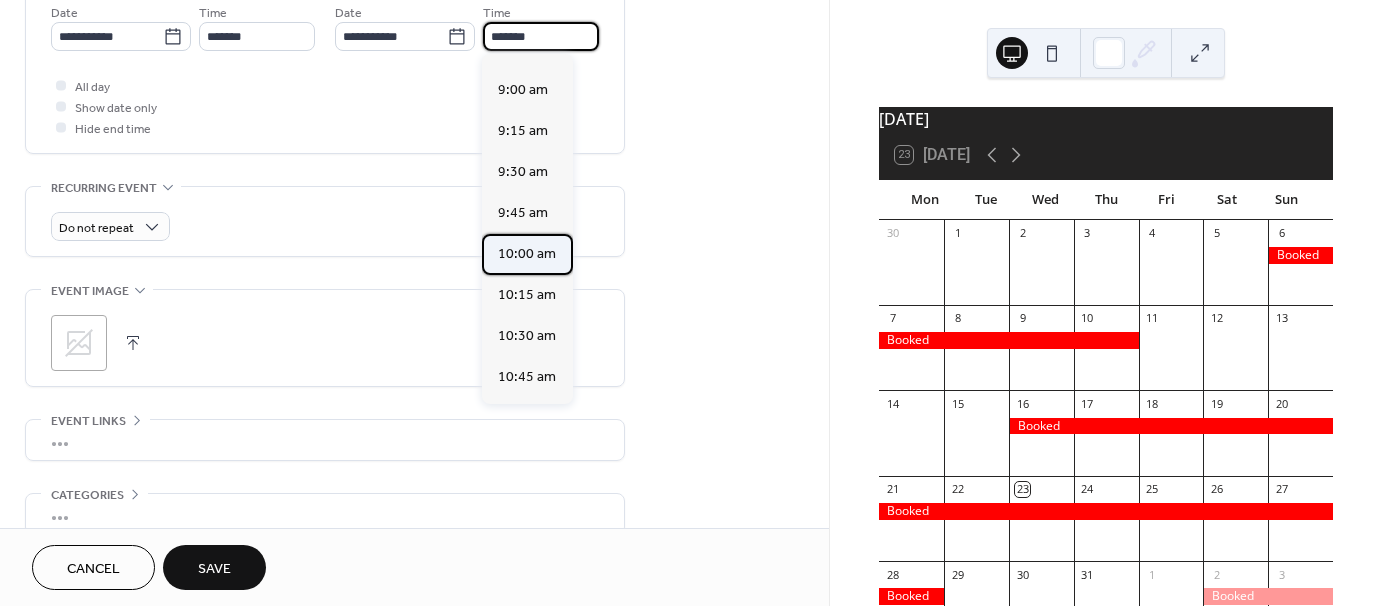 click on "10:00 am" at bounding box center [527, 254] 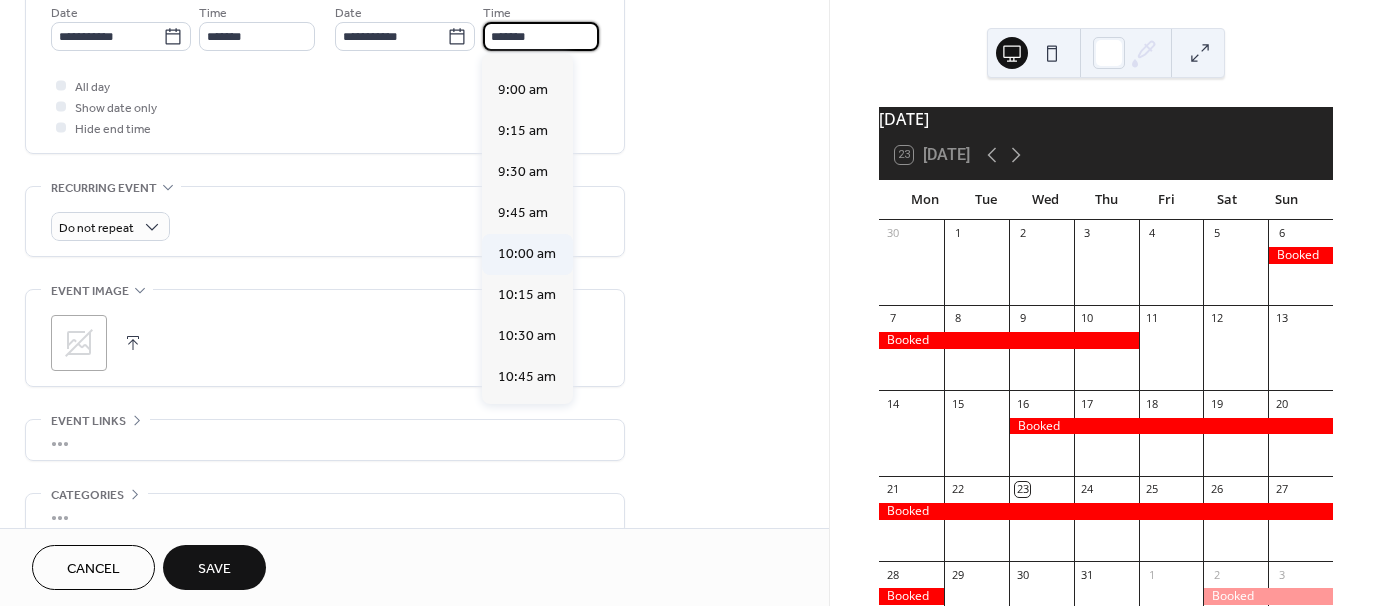 type on "********" 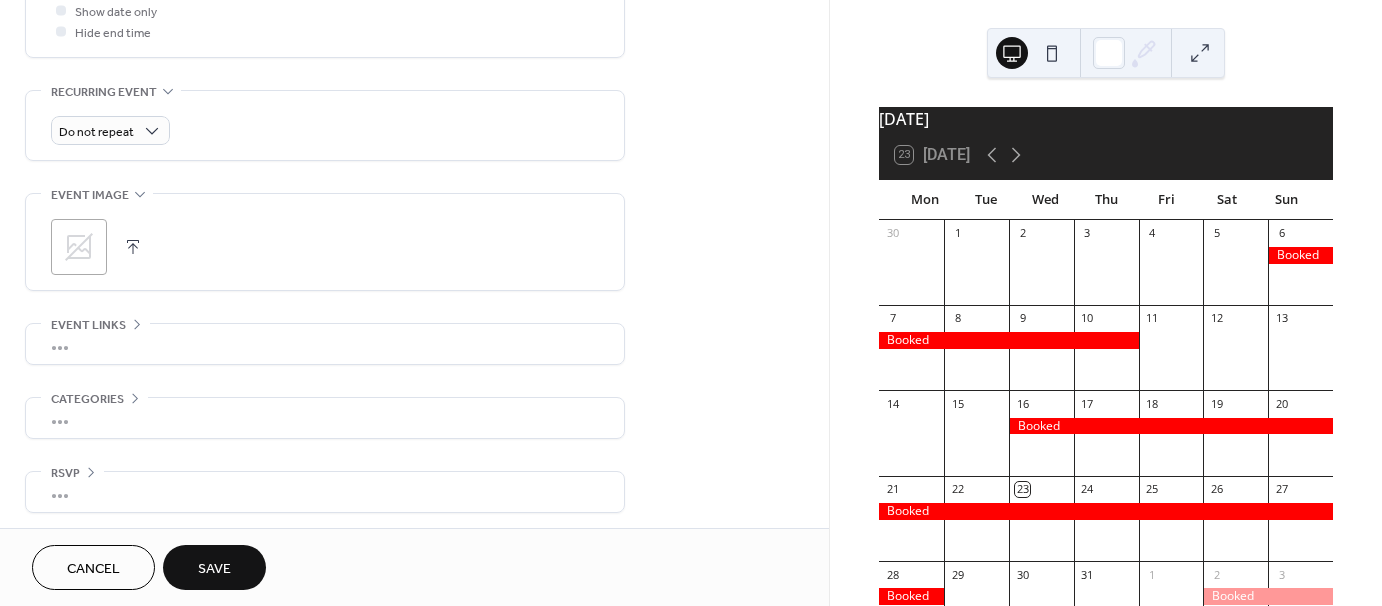 scroll, scrollTop: 798, scrollLeft: 0, axis: vertical 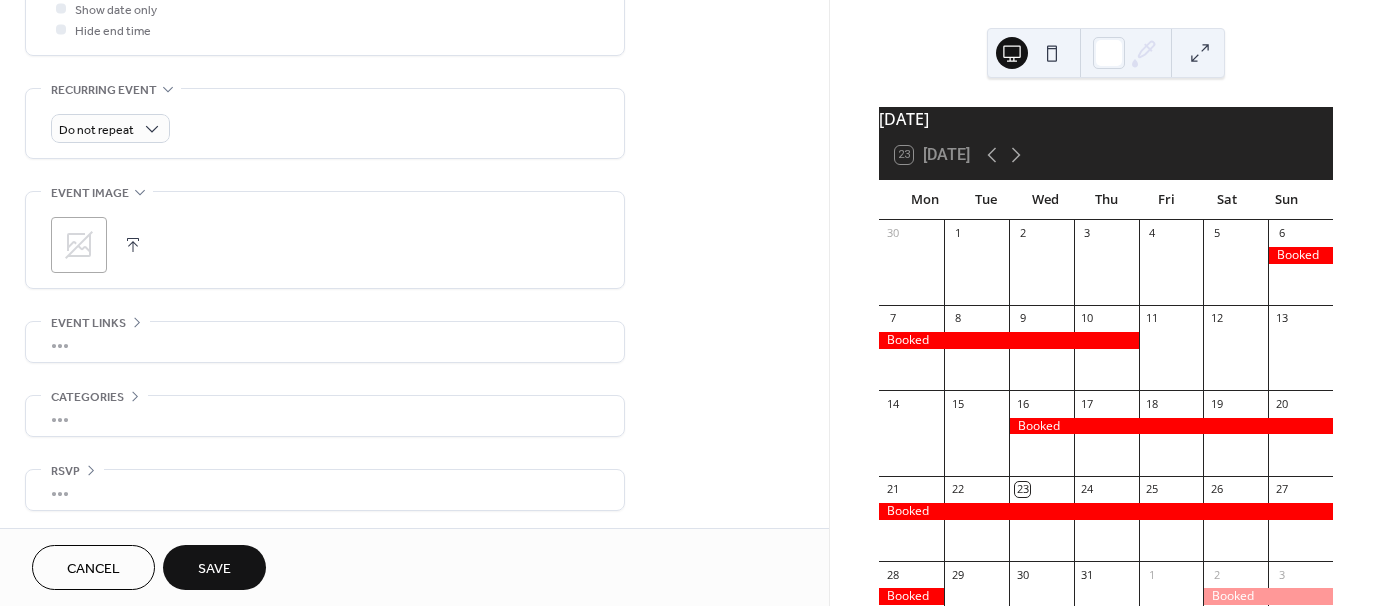click on "Save" at bounding box center (214, 569) 